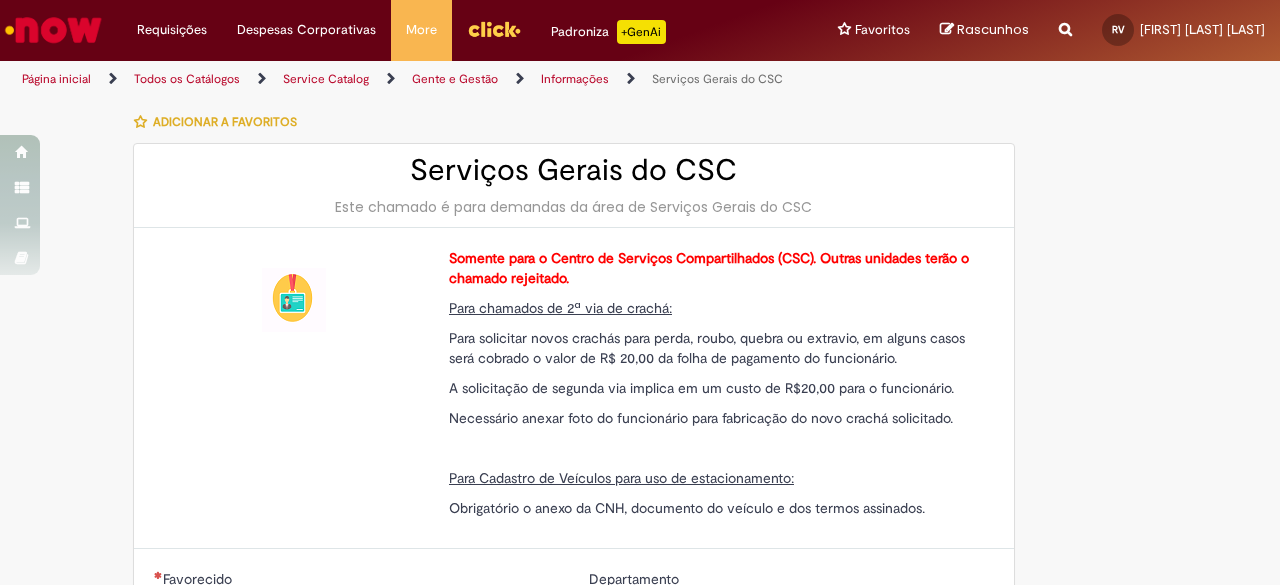 type on "**********" 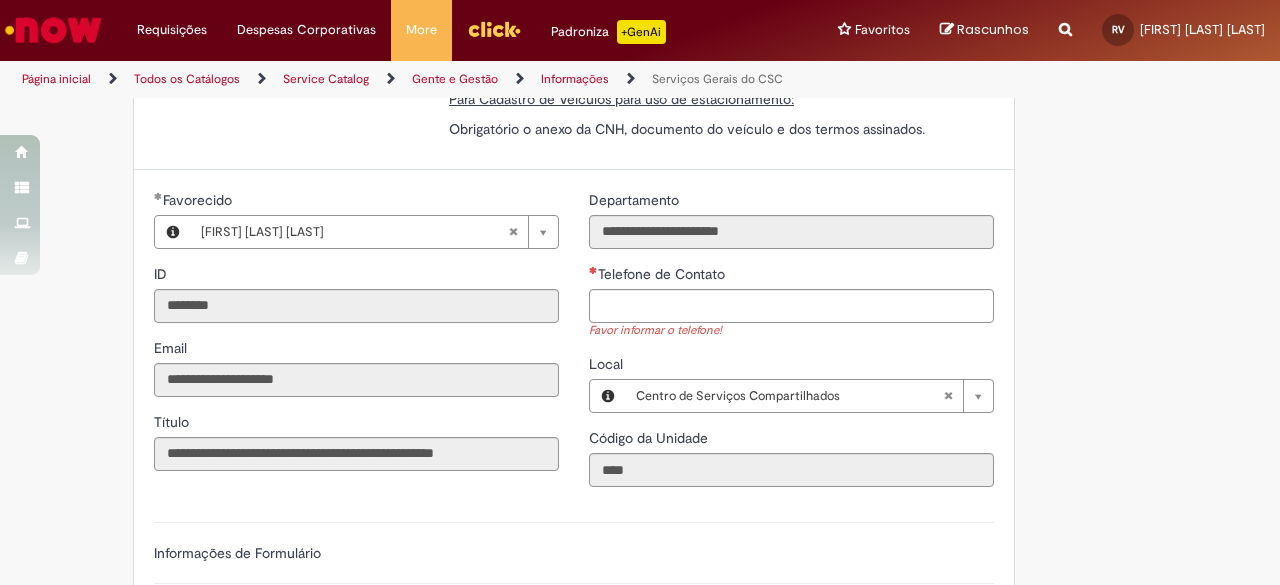 scroll, scrollTop: 382, scrollLeft: 0, axis: vertical 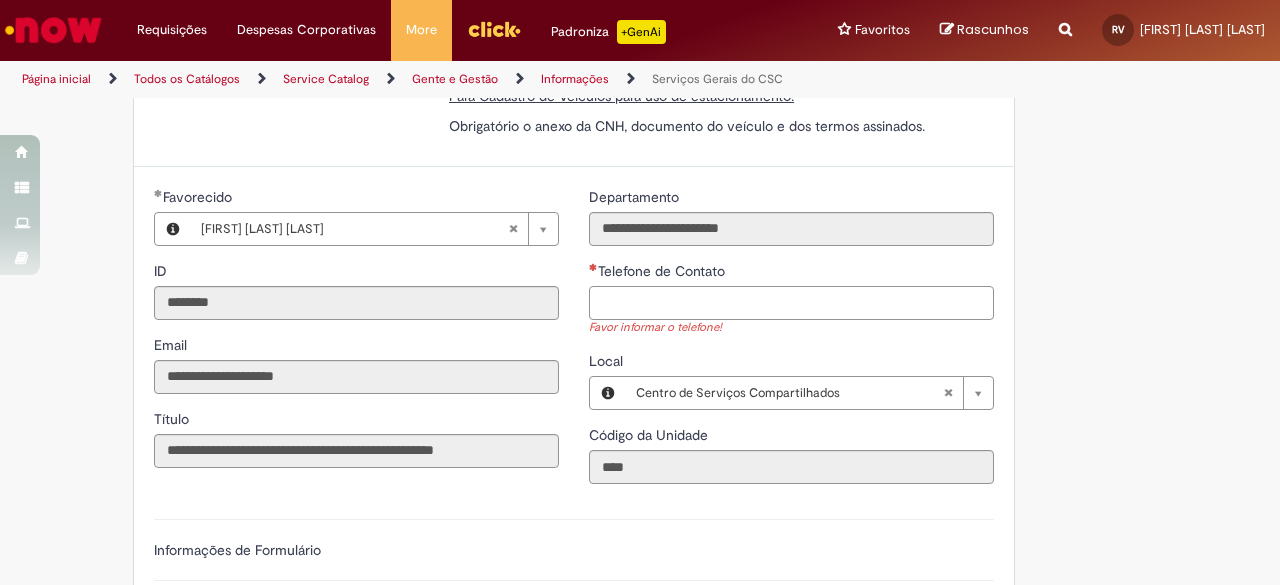 click on "Telefone de Contato" at bounding box center [791, 303] 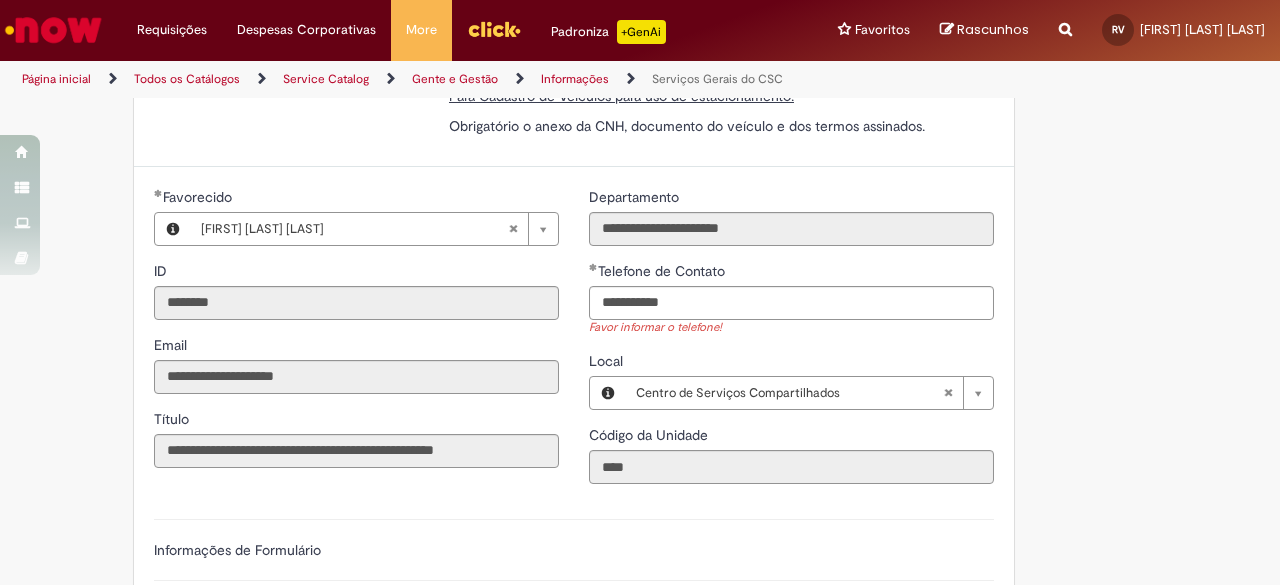 type on "**********" 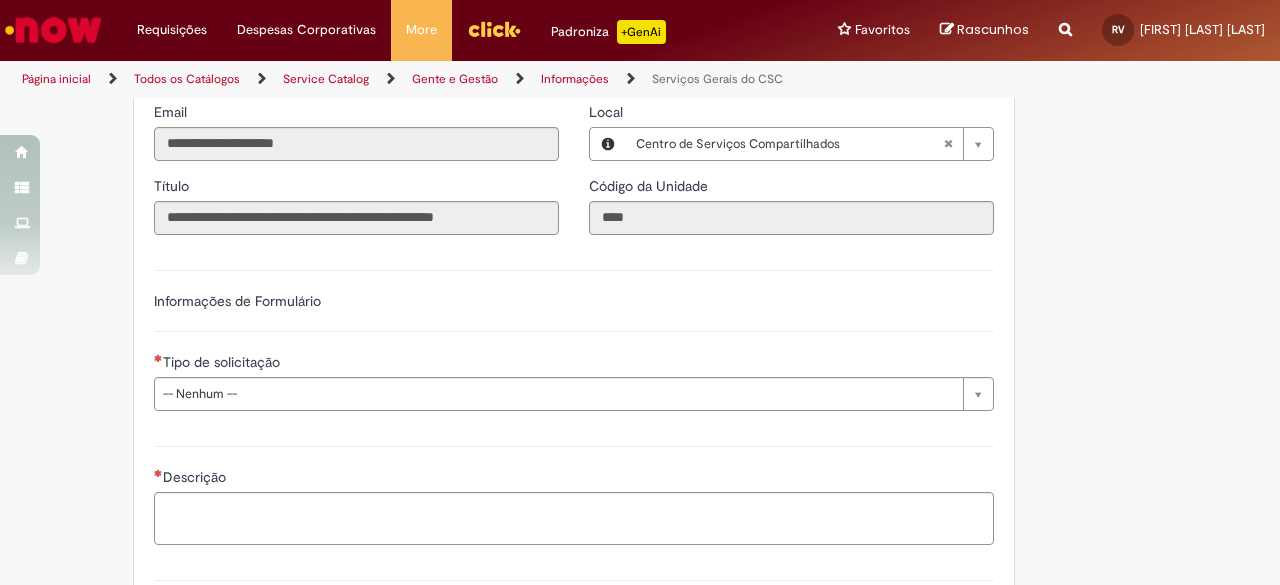 scroll, scrollTop: 638, scrollLeft: 0, axis: vertical 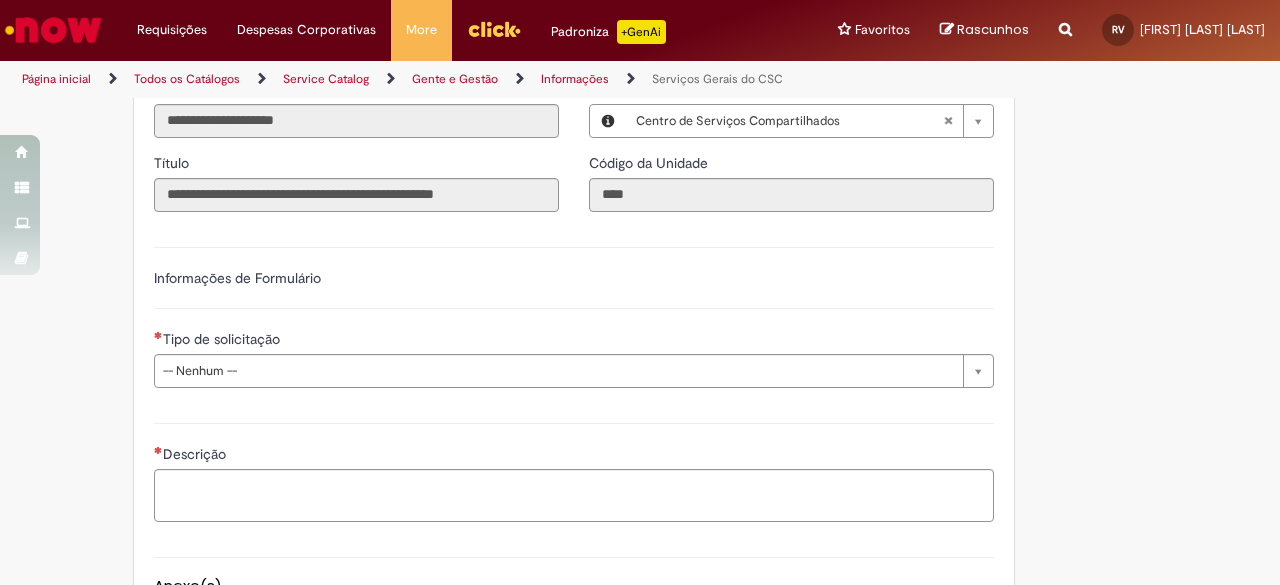 click on "**********" at bounding box center (574, 315) 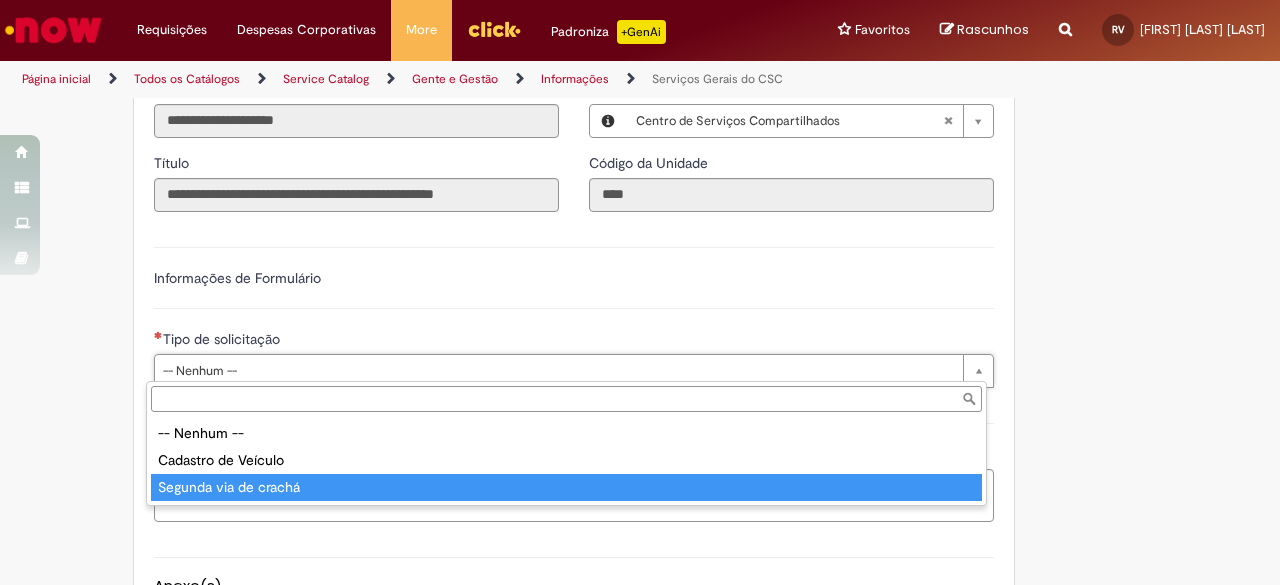 type on "**********" 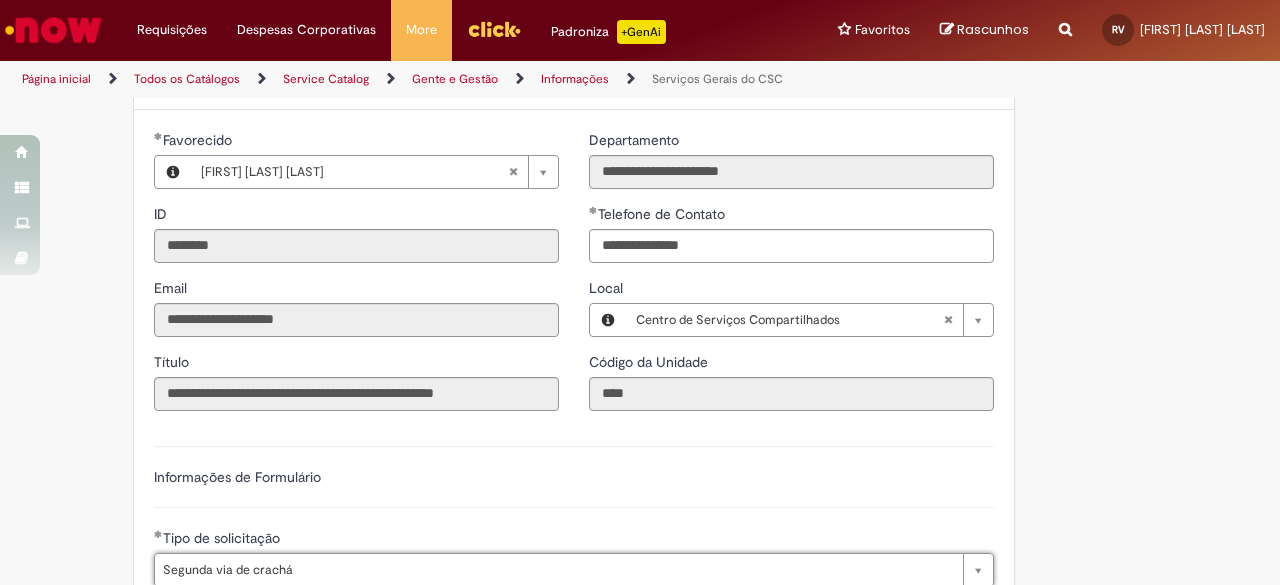scroll, scrollTop: 478, scrollLeft: 0, axis: vertical 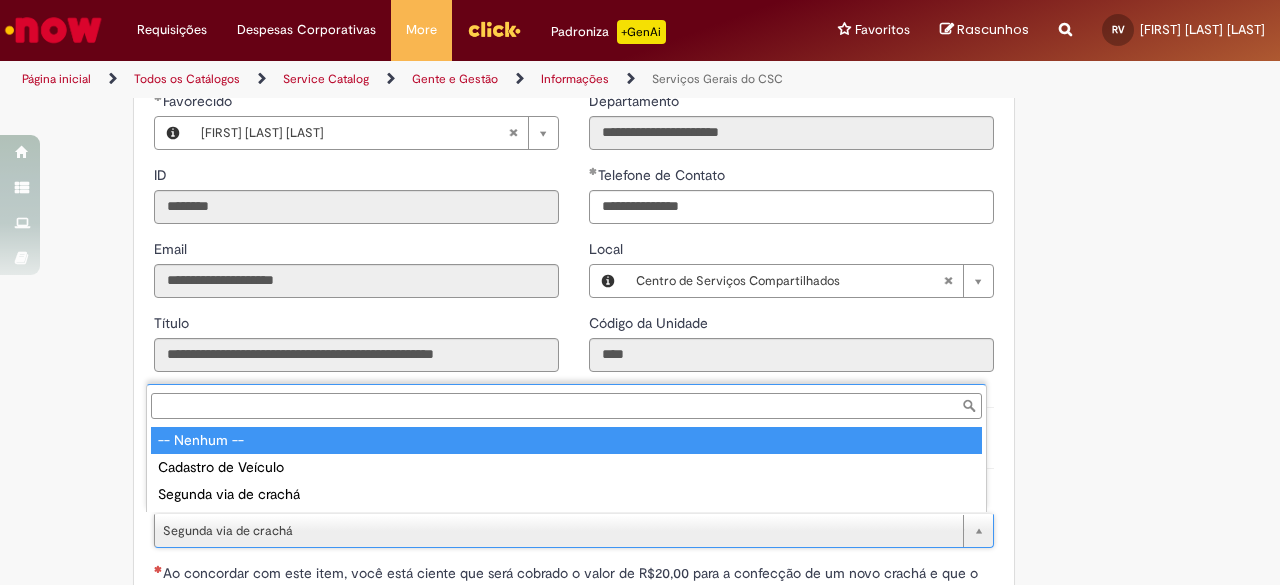 type on "**********" 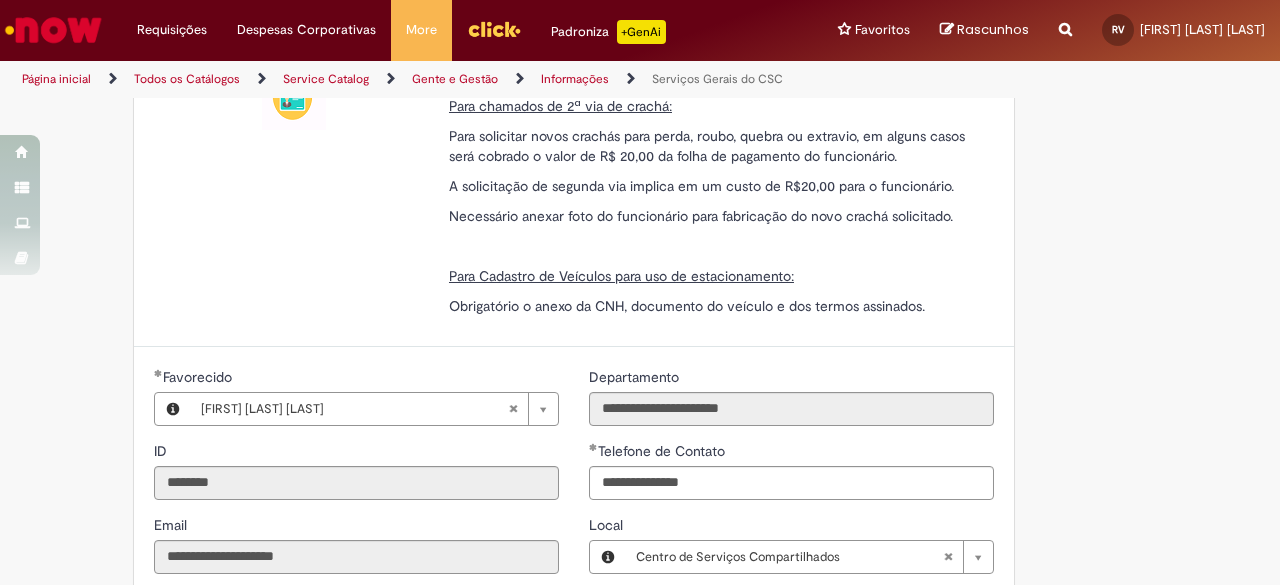 scroll, scrollTop: 607, scrollLeft: 0, axis: vertical 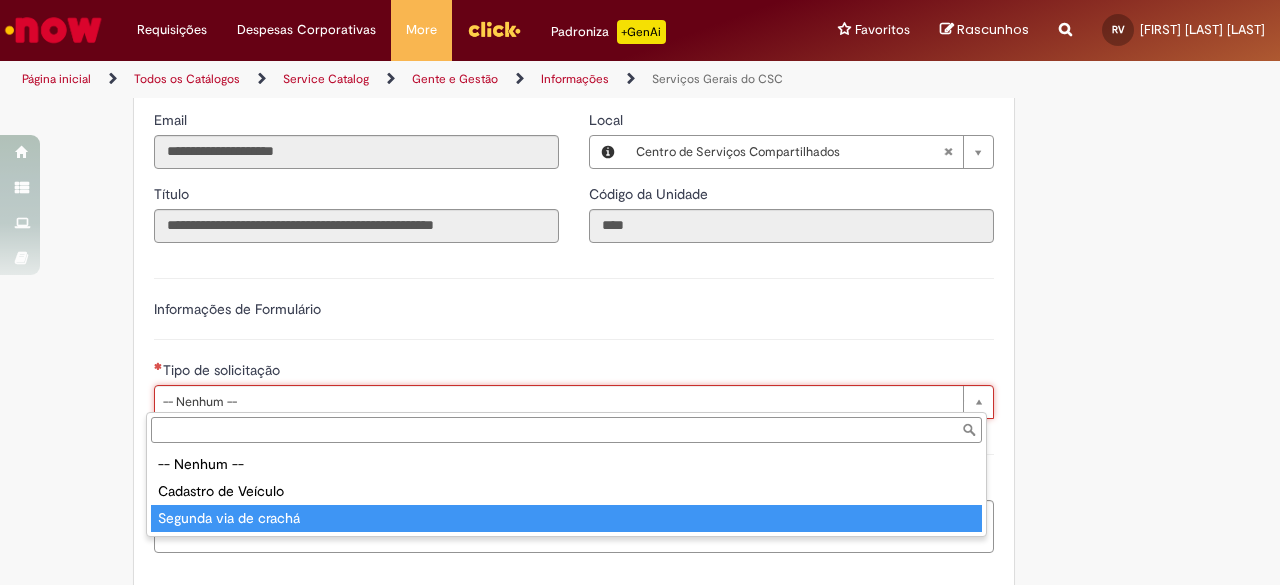 type on "**********" 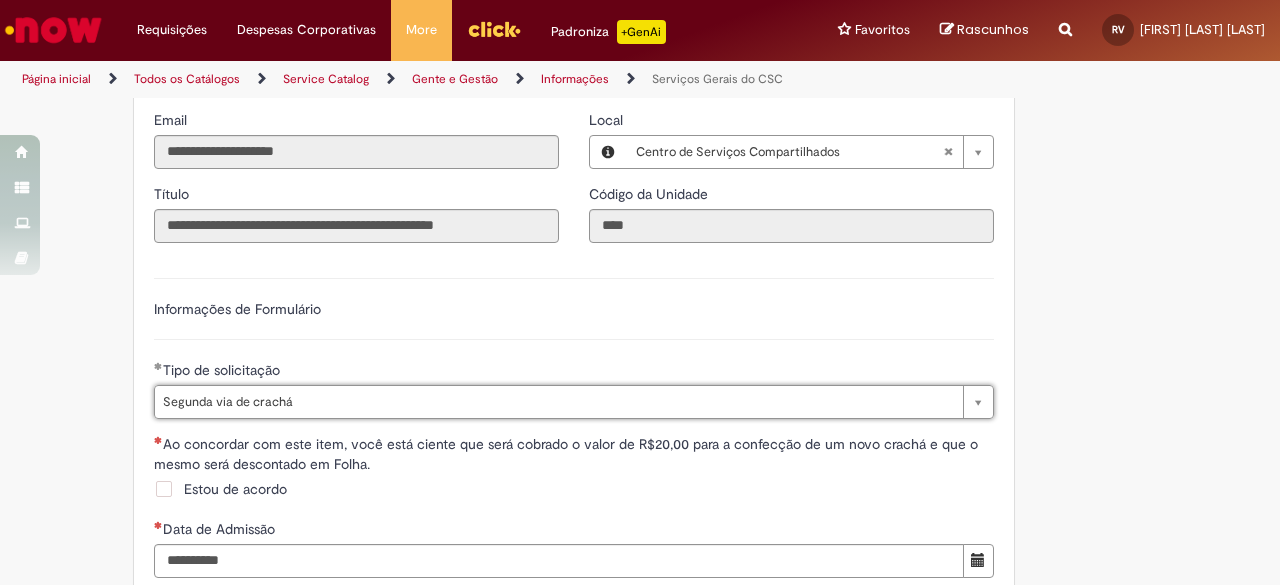 scroll, scrollTop: 0, scrollLeft: 82, axis: horizontal 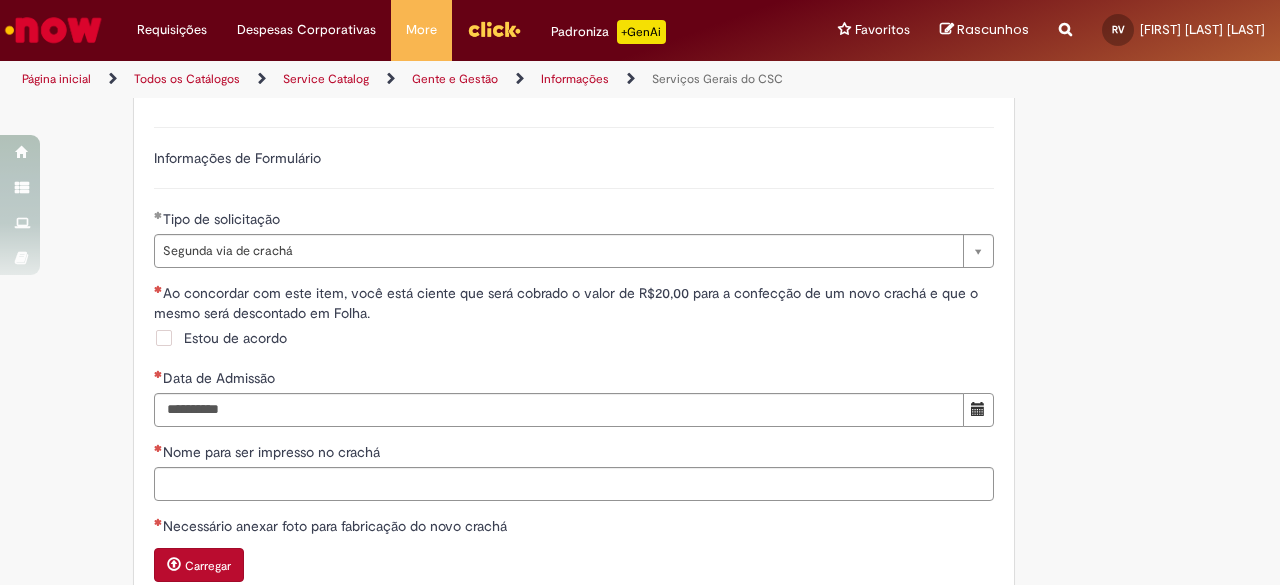 click on "Estou de acordo" at bounding box center [235, 338] 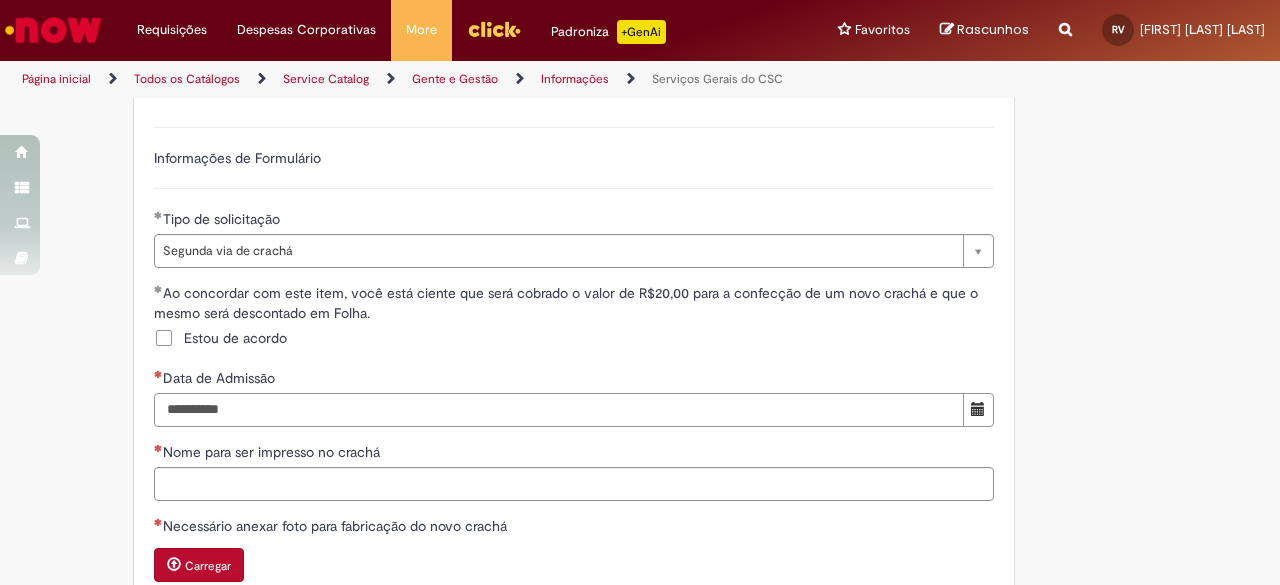 click on "Data de Admissão" at bounding box center (559, 410) 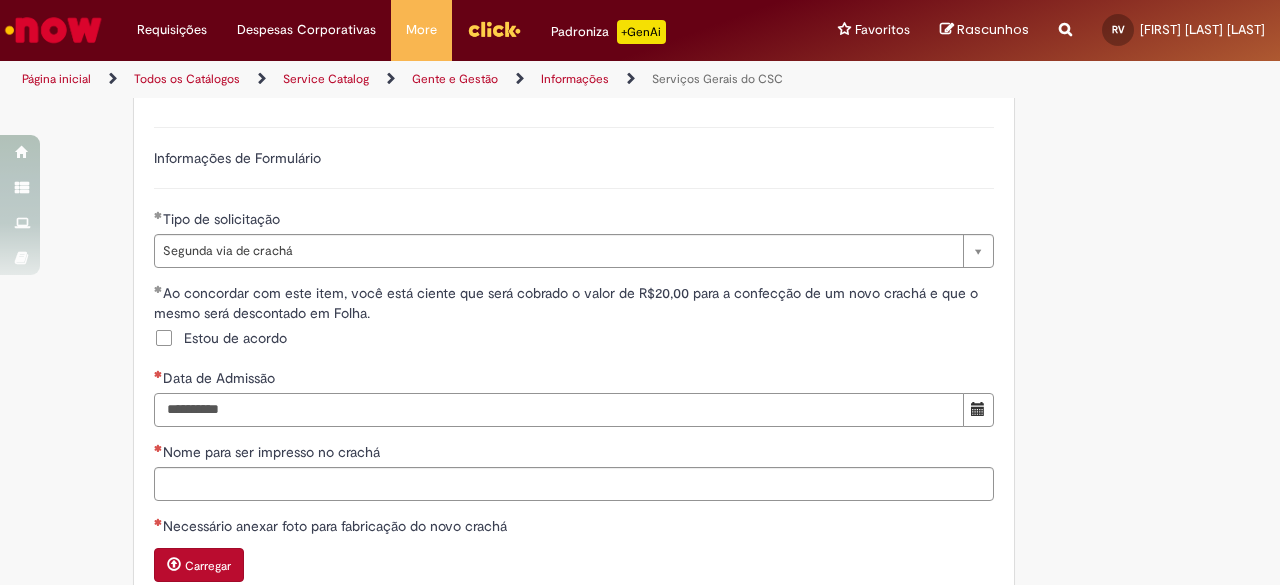 click on "Data de Admissão" at bounding box center (559, 410) 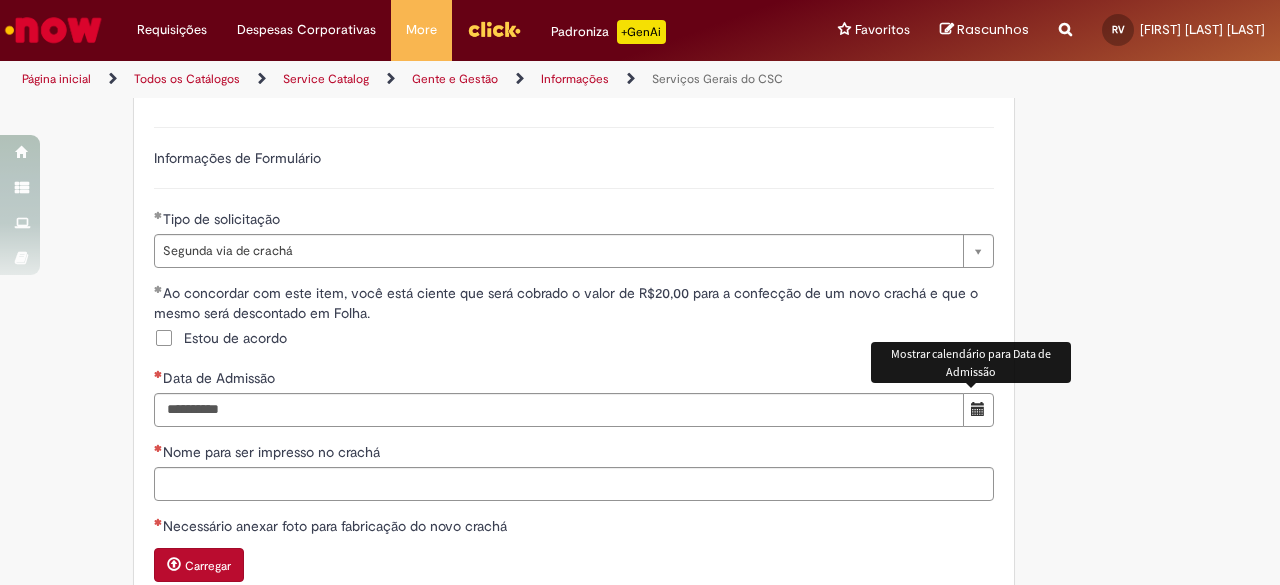 click at bounding box center (978, 409) 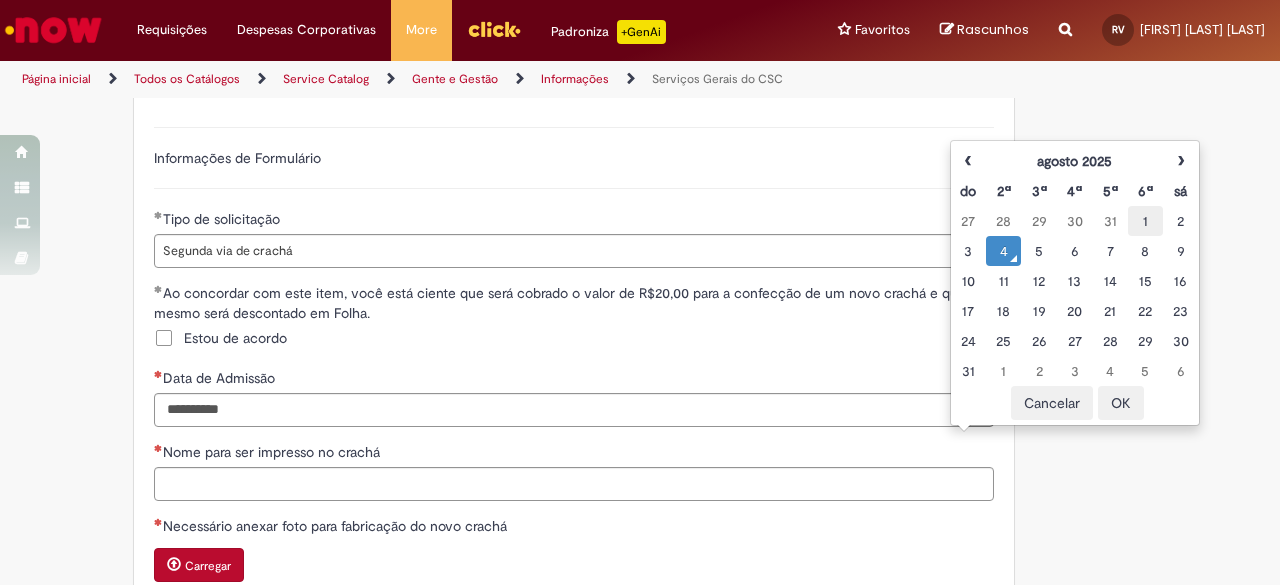 click on "1" at bounding box center (1145, 221) 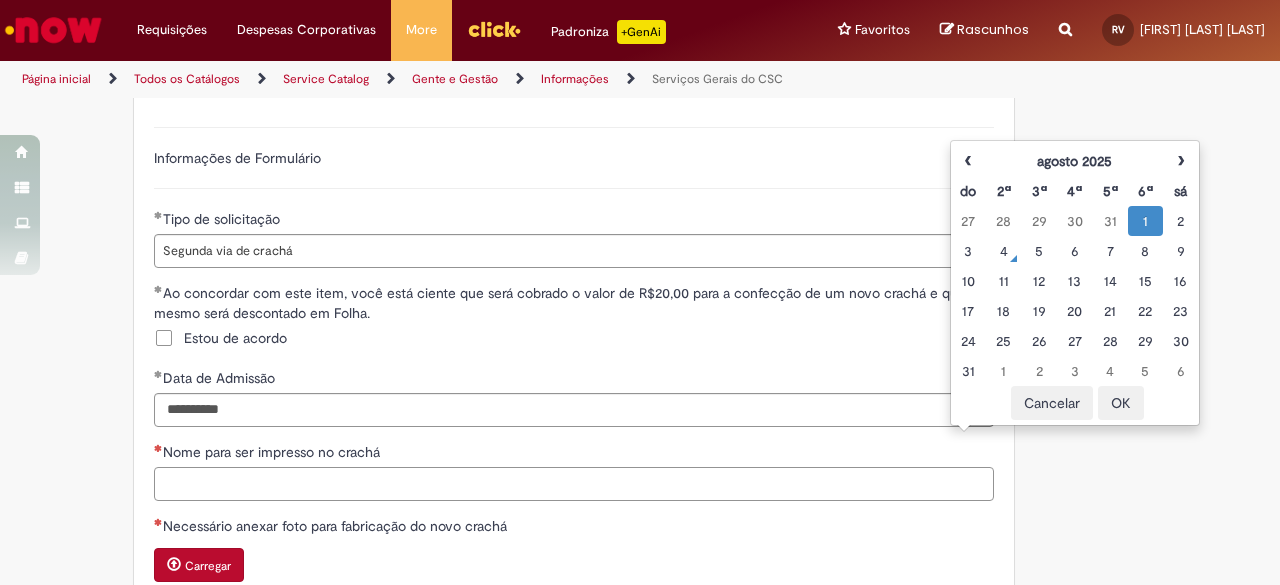 click on "Nome para ser impresso no crachá" at bounding box center (574, 484) 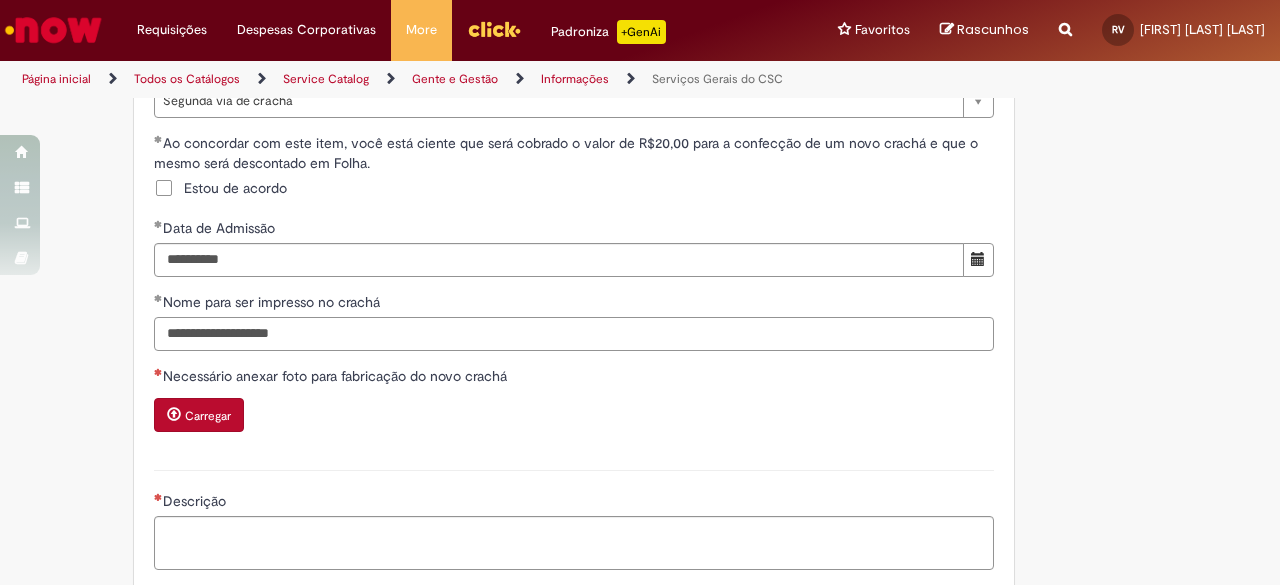 scroll, scrollTop: 909, scrollLeft: 0, axis: vertical 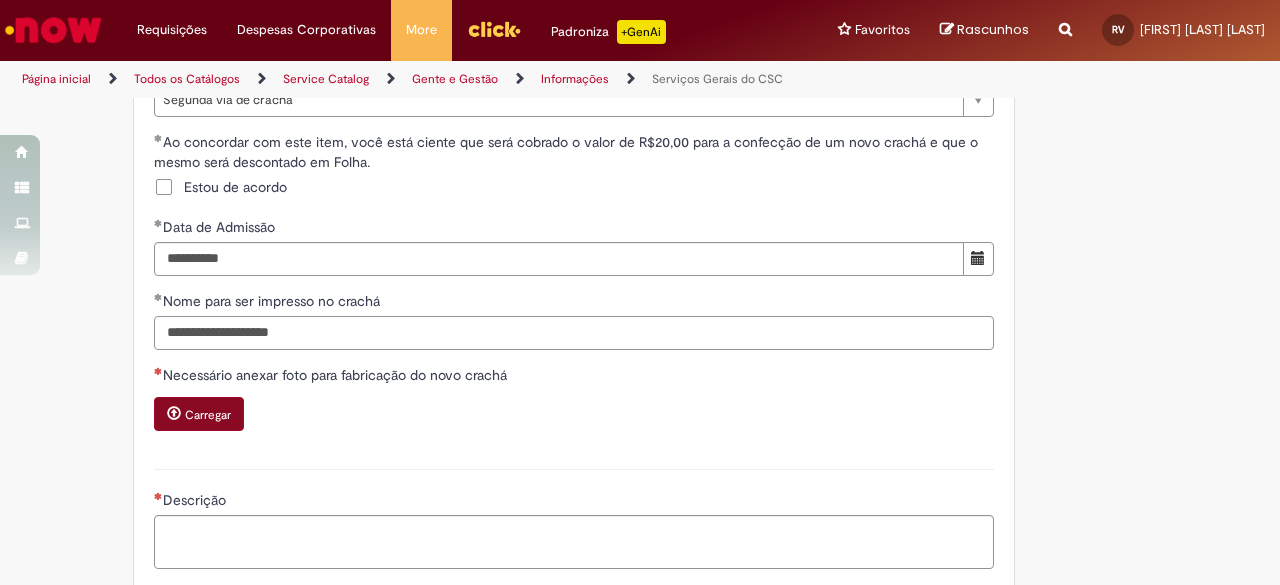type on "**********" 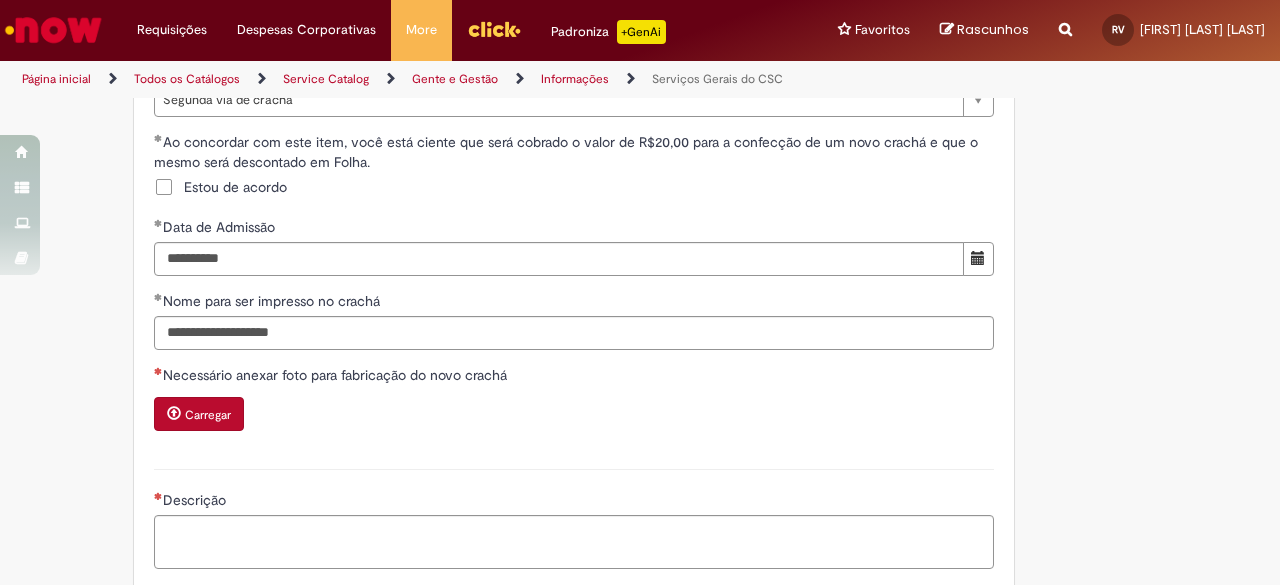 click on "Carregar" at bounding box center (208, 415) 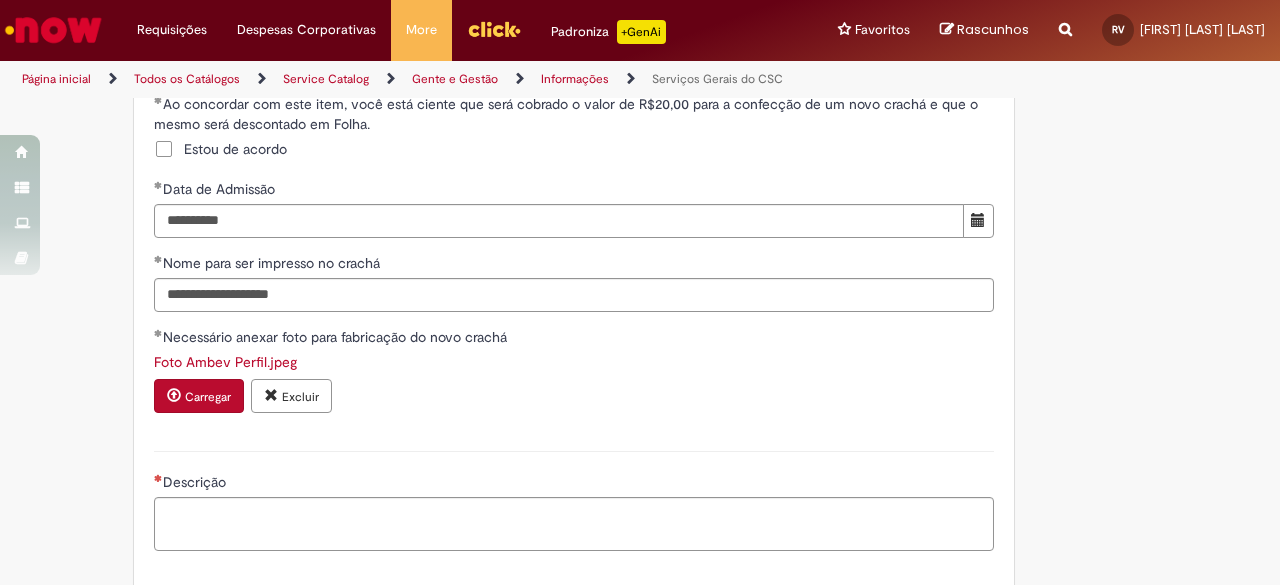 scroll, scrollTop: 1011, scrollLeft: 0, axis: vertical 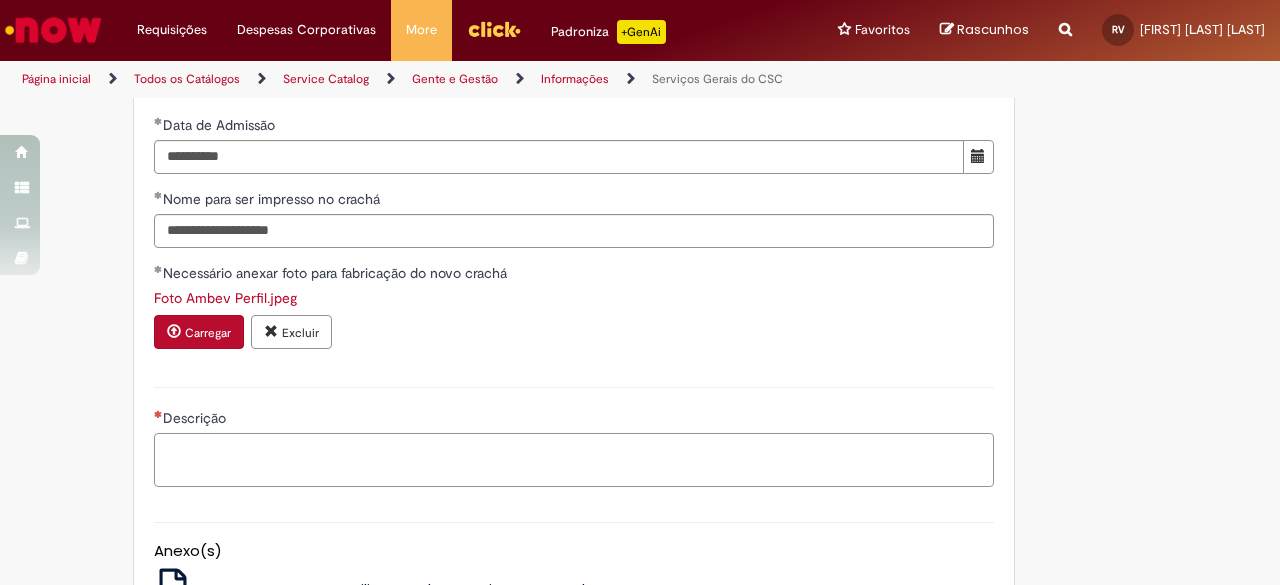 click on "Descrição" at bounding box center [574, 459] 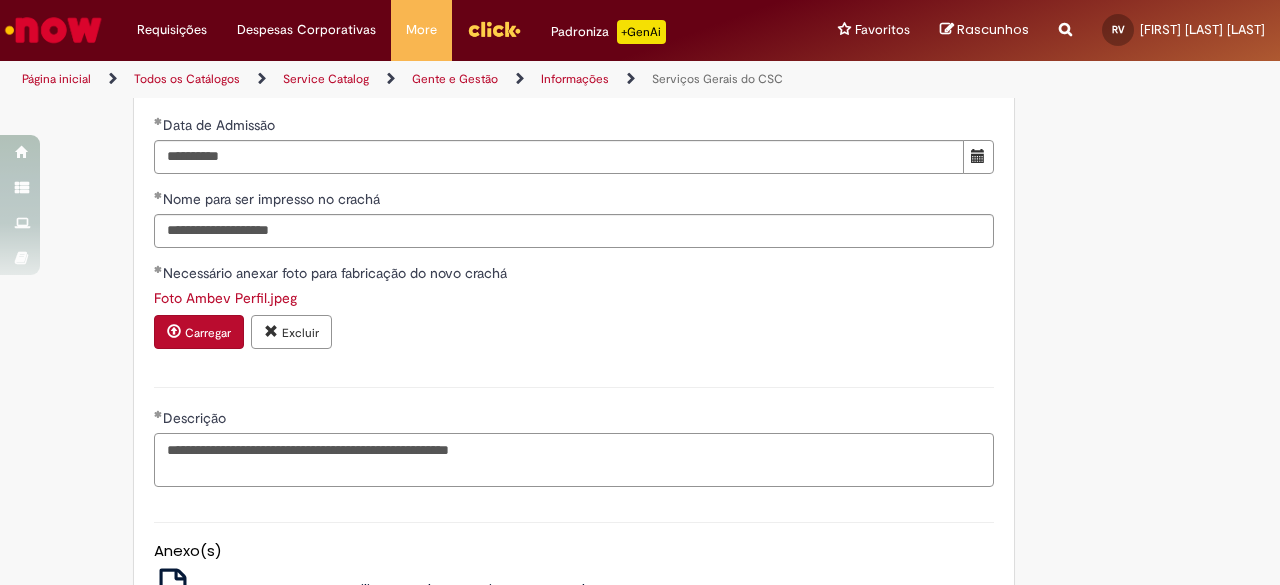 click on "**********" at bounding box center (574, 459) 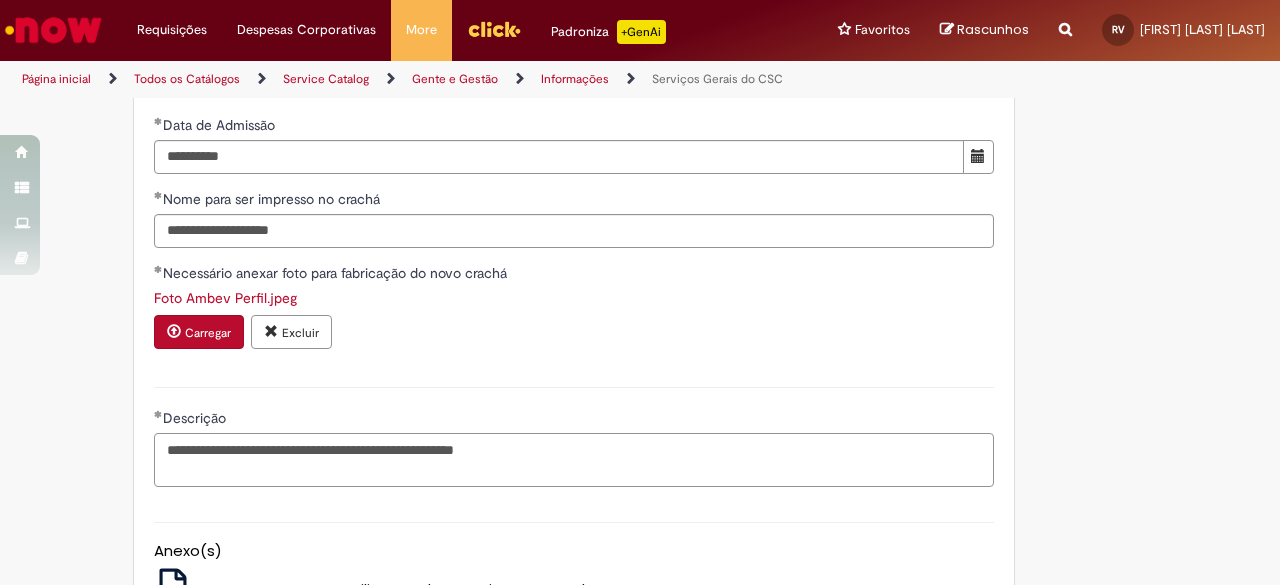click on "**********" at bounding box center (574, 459) 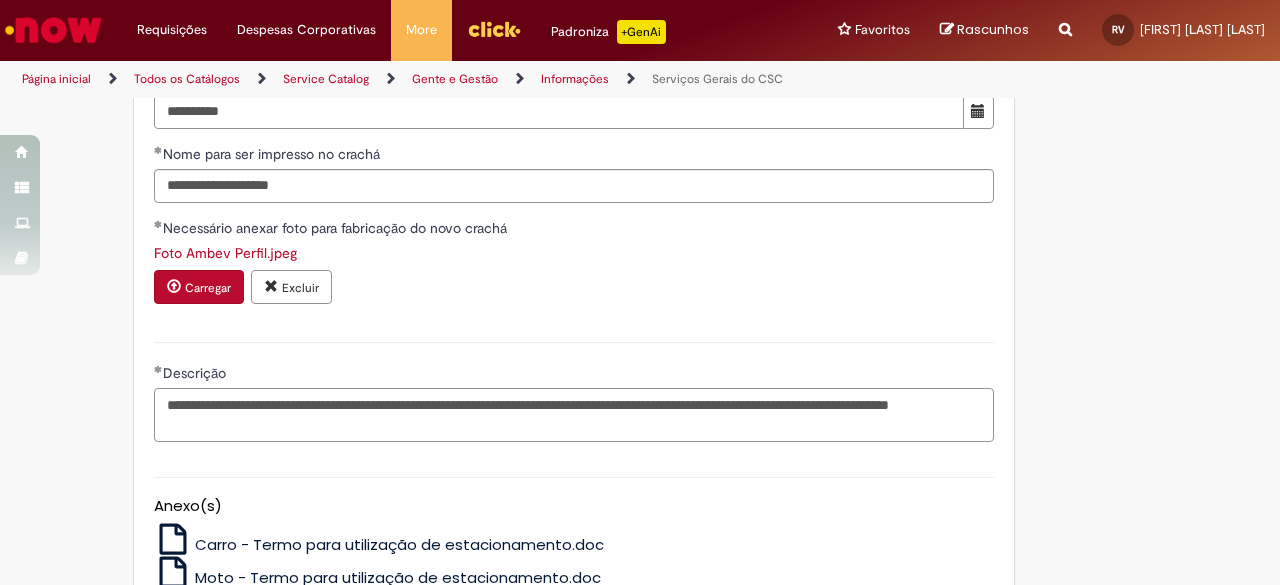 scroll, scrollTop: 1273, scrollLeft: 0, axis: vertical 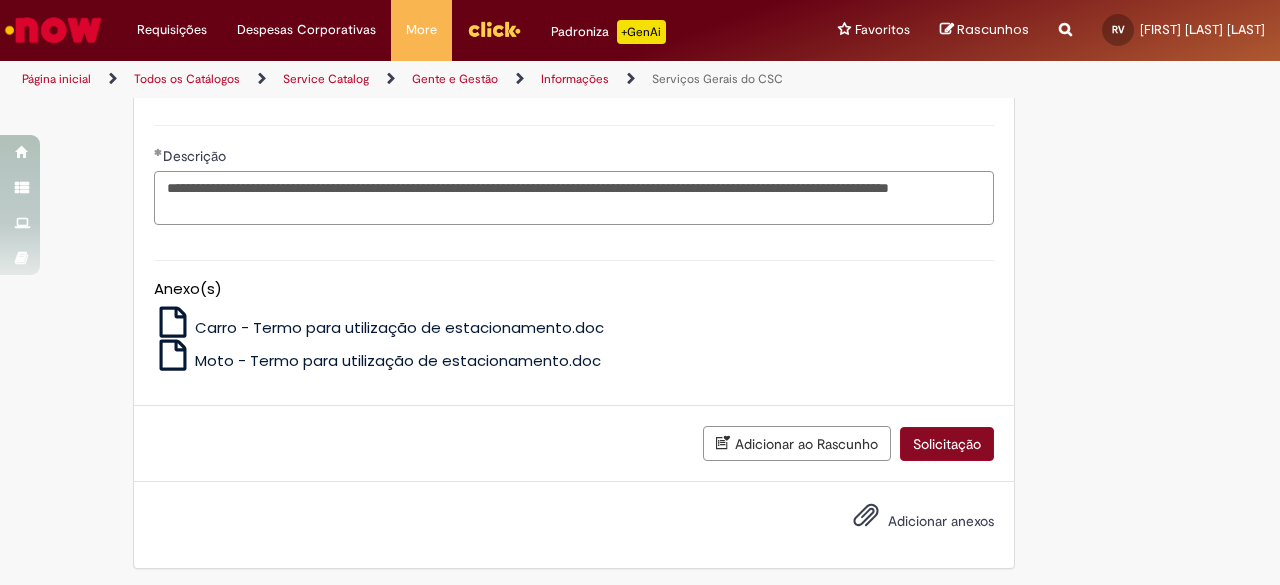 type on "**********" 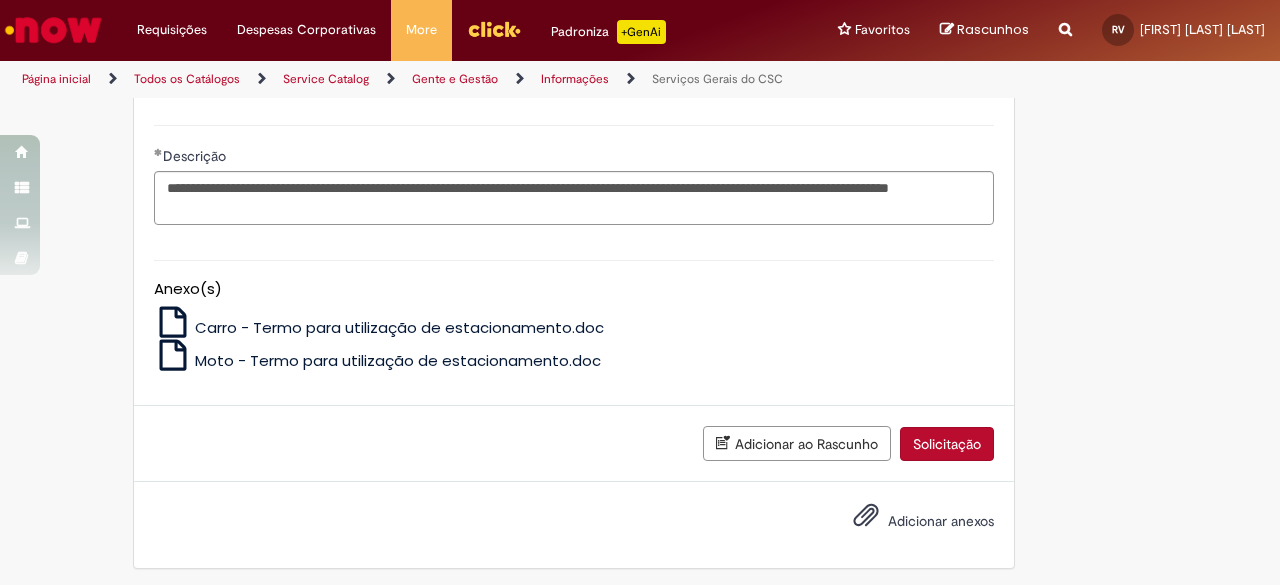 click on "Solicitação" at bounding box center (947, 444) 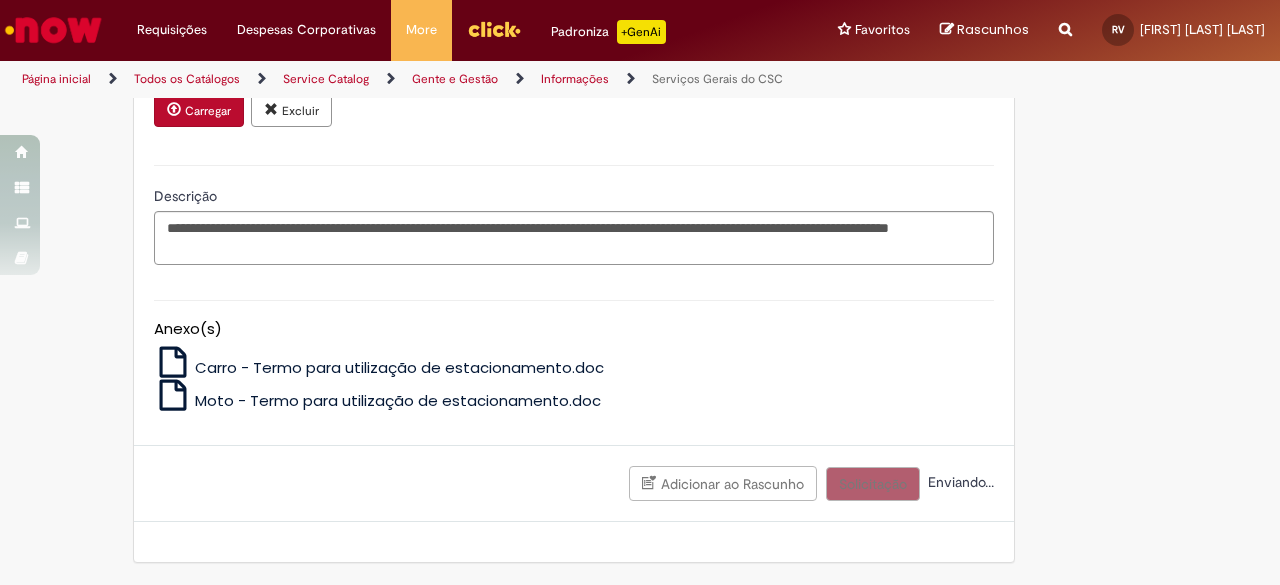 scroll, scrollTop: 1228, scrollLeft: 0, axis: vertical 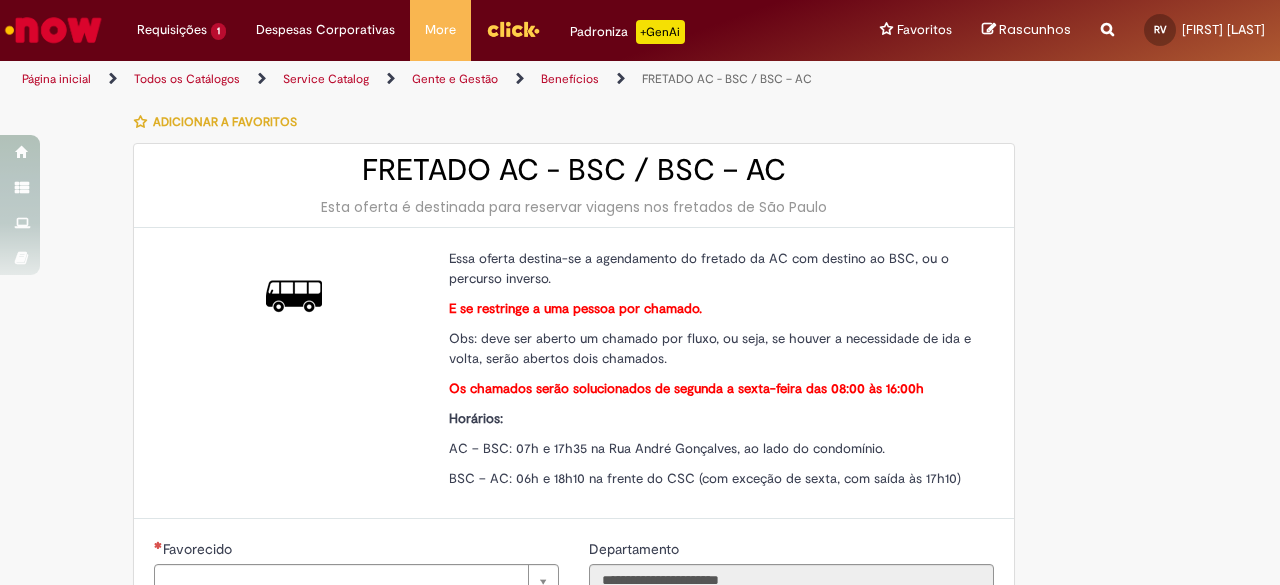 type on "**********" 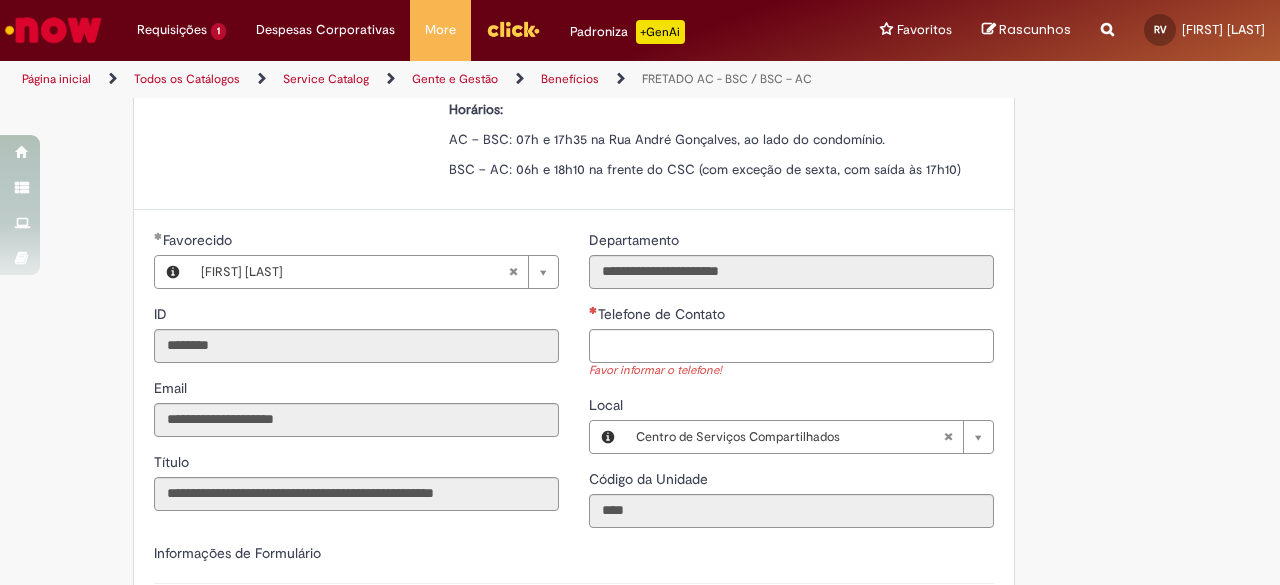 scroll, scrollTop: 310, scrollLeft: 0, axis: vertical 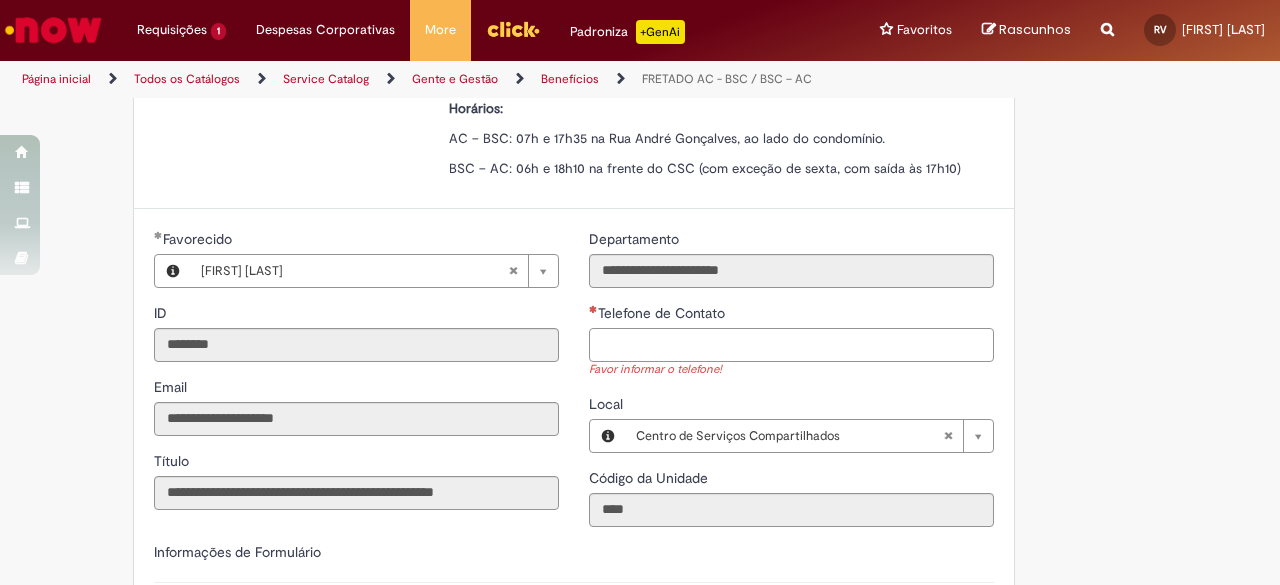click on "Telefone de Contato" at bounding box center [791, 345] 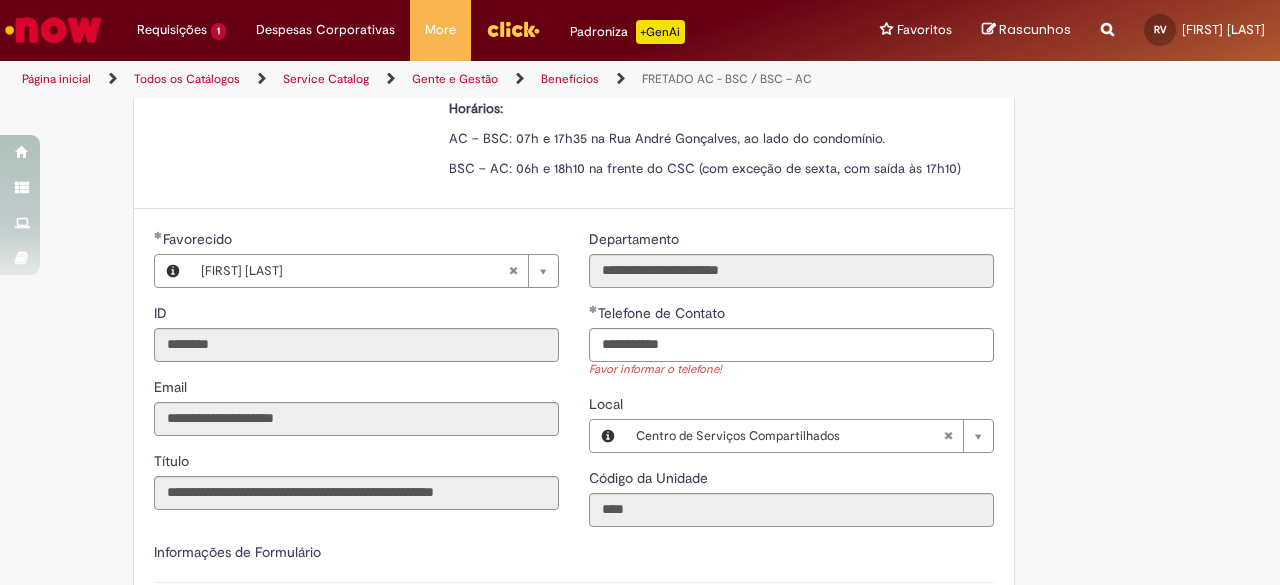 type on "**********" 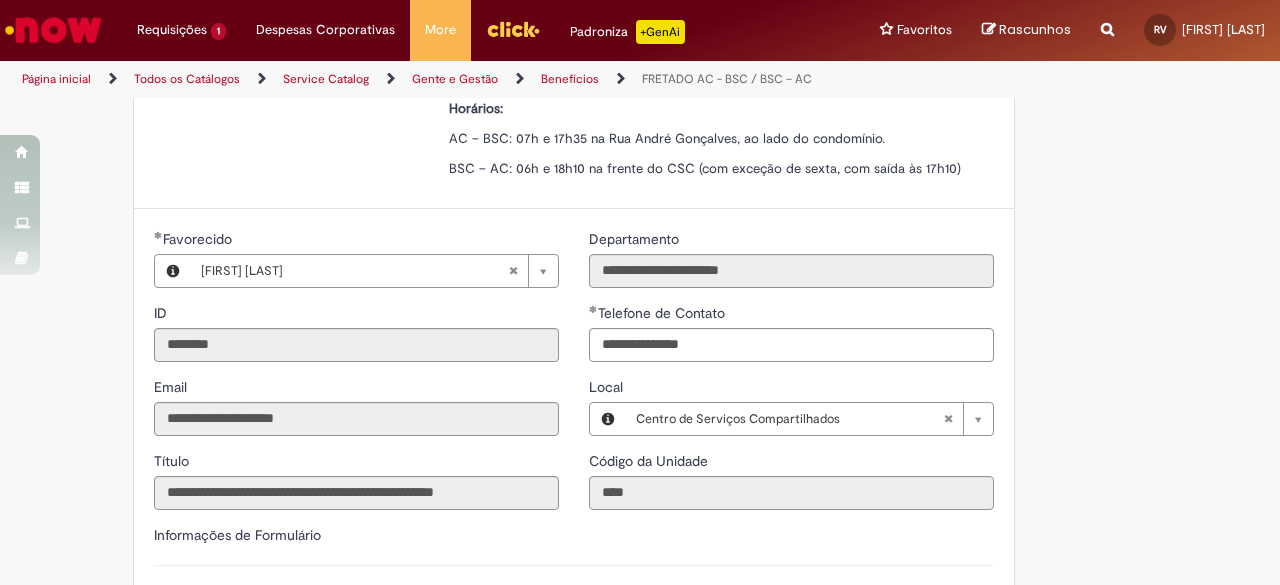 click on "**********" at bounding box center (791, 377) 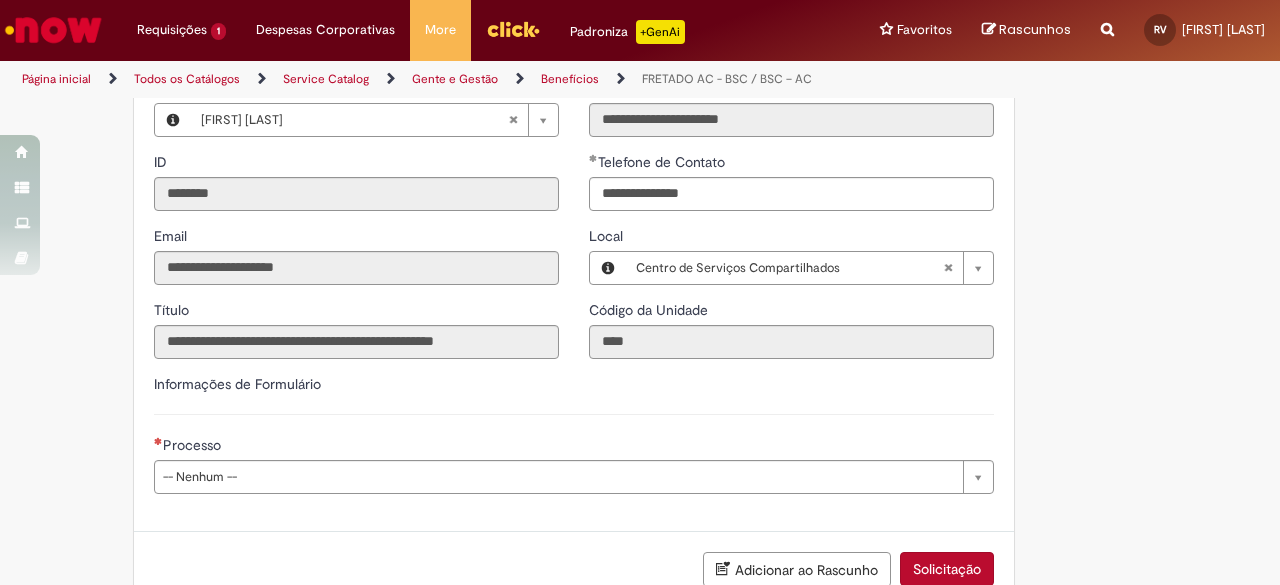 scroll, scrollTop: 588, scrollLeft: 0, axis: vertical 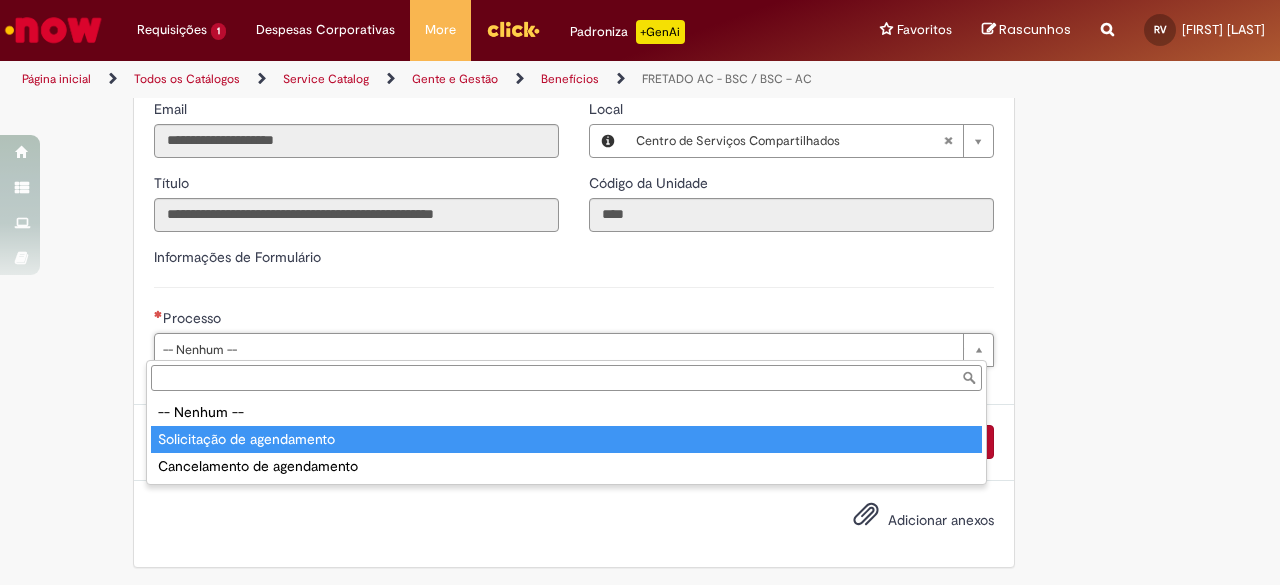 type on "**********" 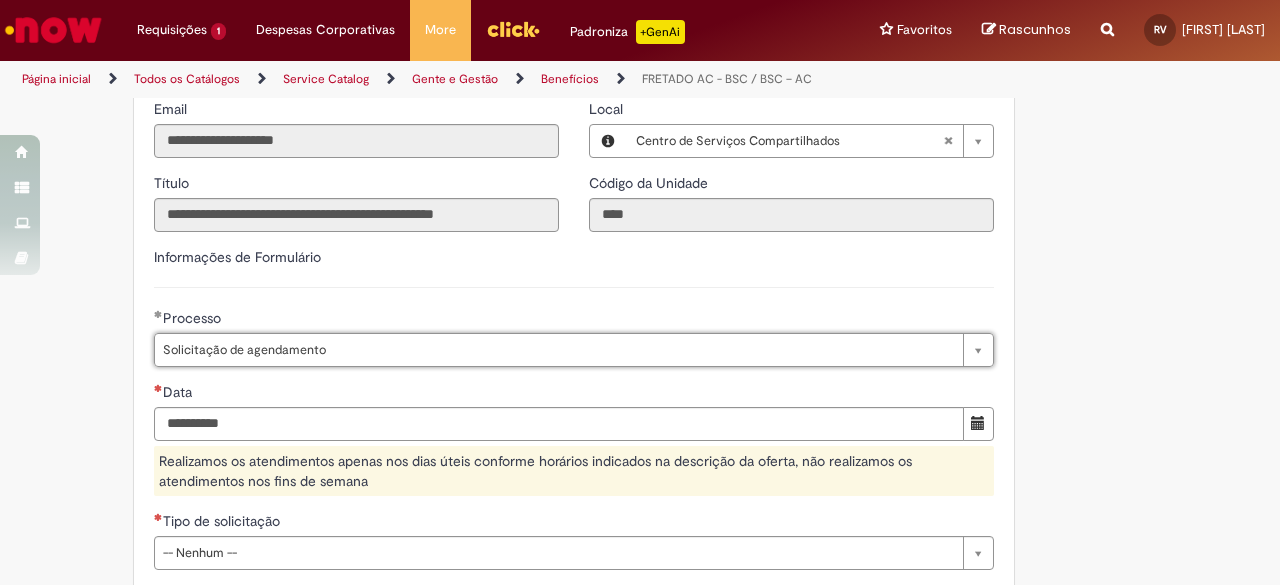 scroll, scrollTop: 696, scrollLeft: 0, axis: vertical 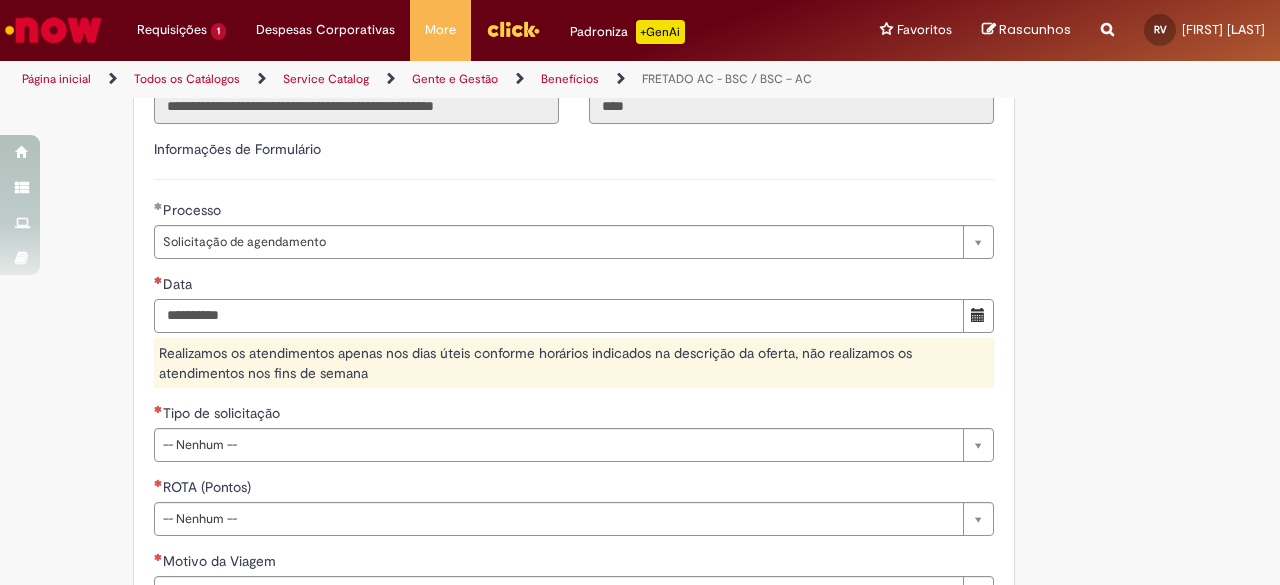 click on "Data" at bounding box center (559, 316) 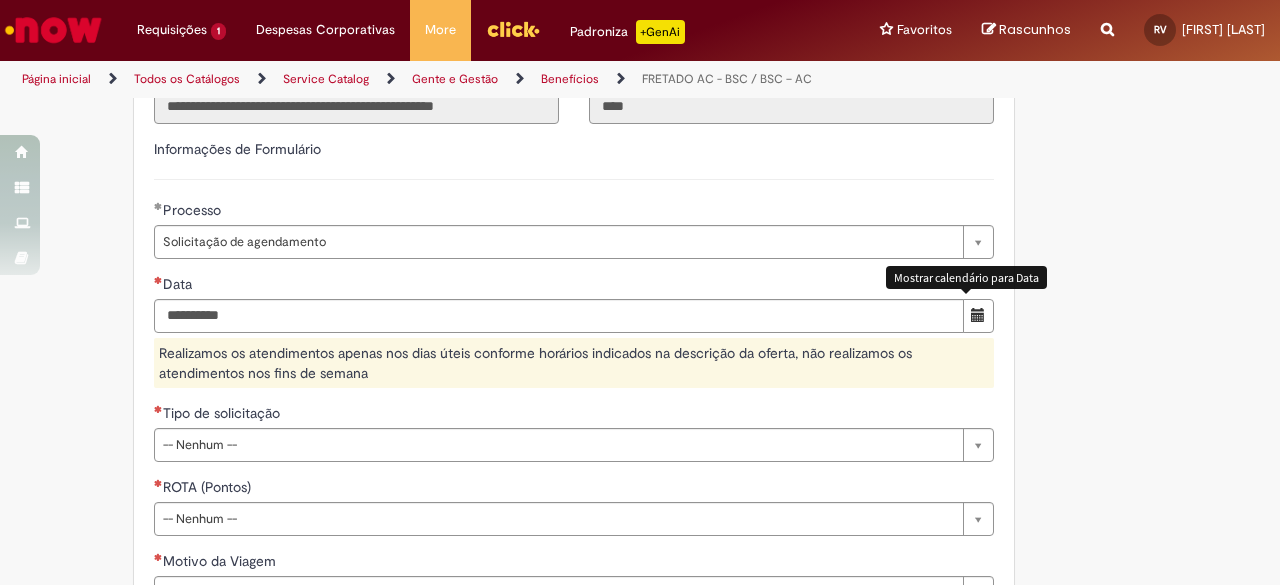 click at bounding box center [978, 315] 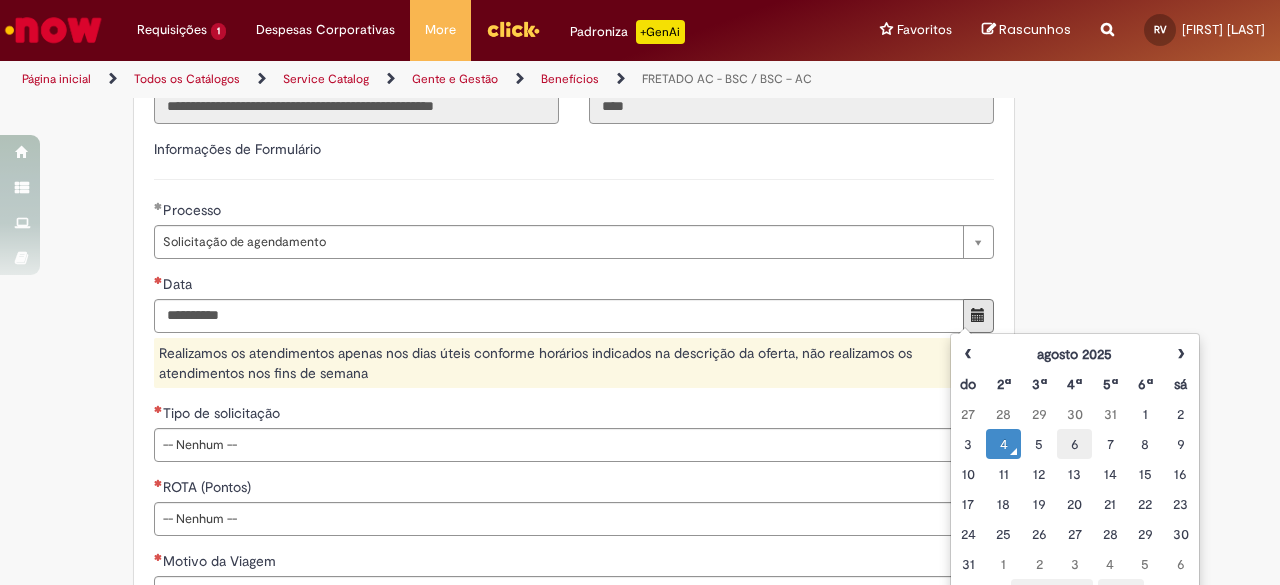 click on "6" at bounding box center [1074, 444] 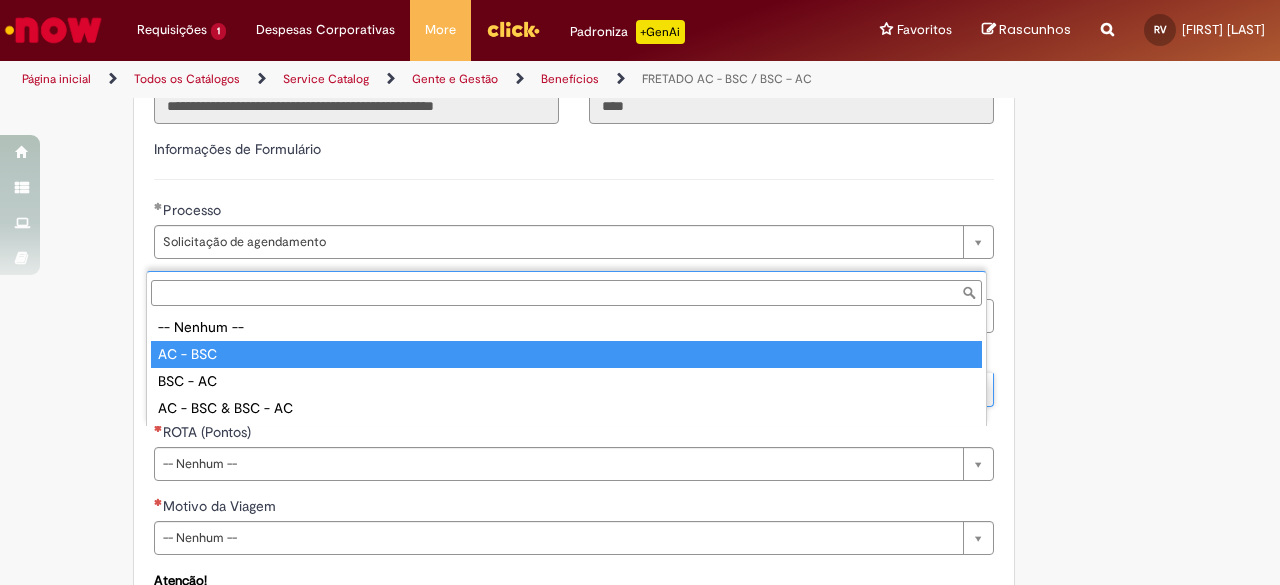 type on "********" 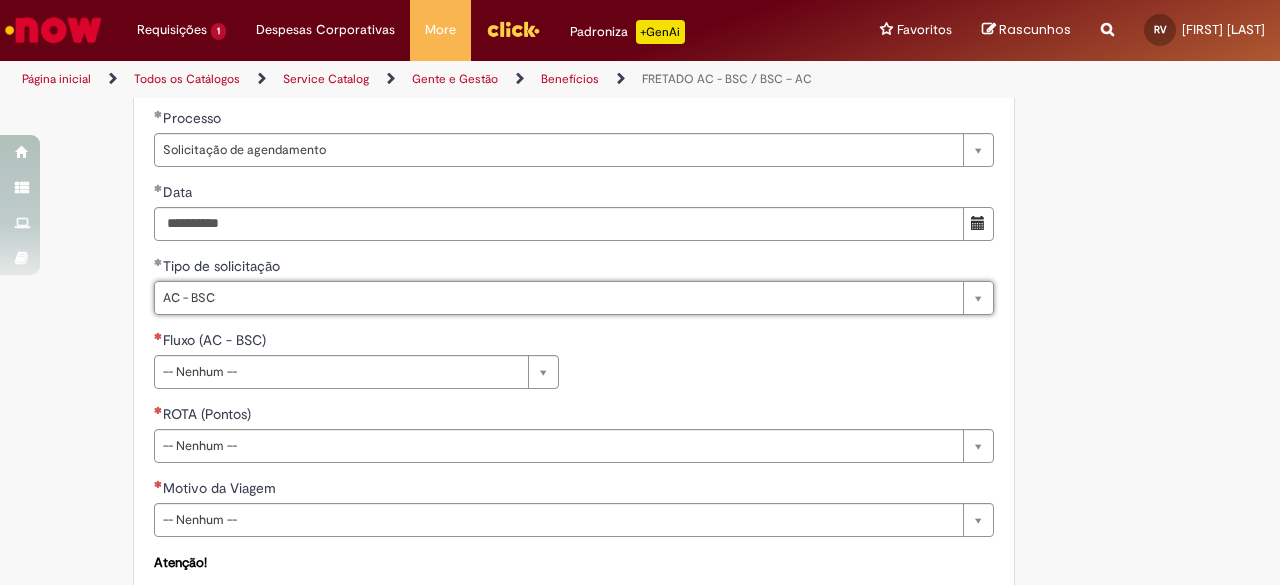 scroll, scrollTop: 788, scrollLeft: 0, axis: vertical 